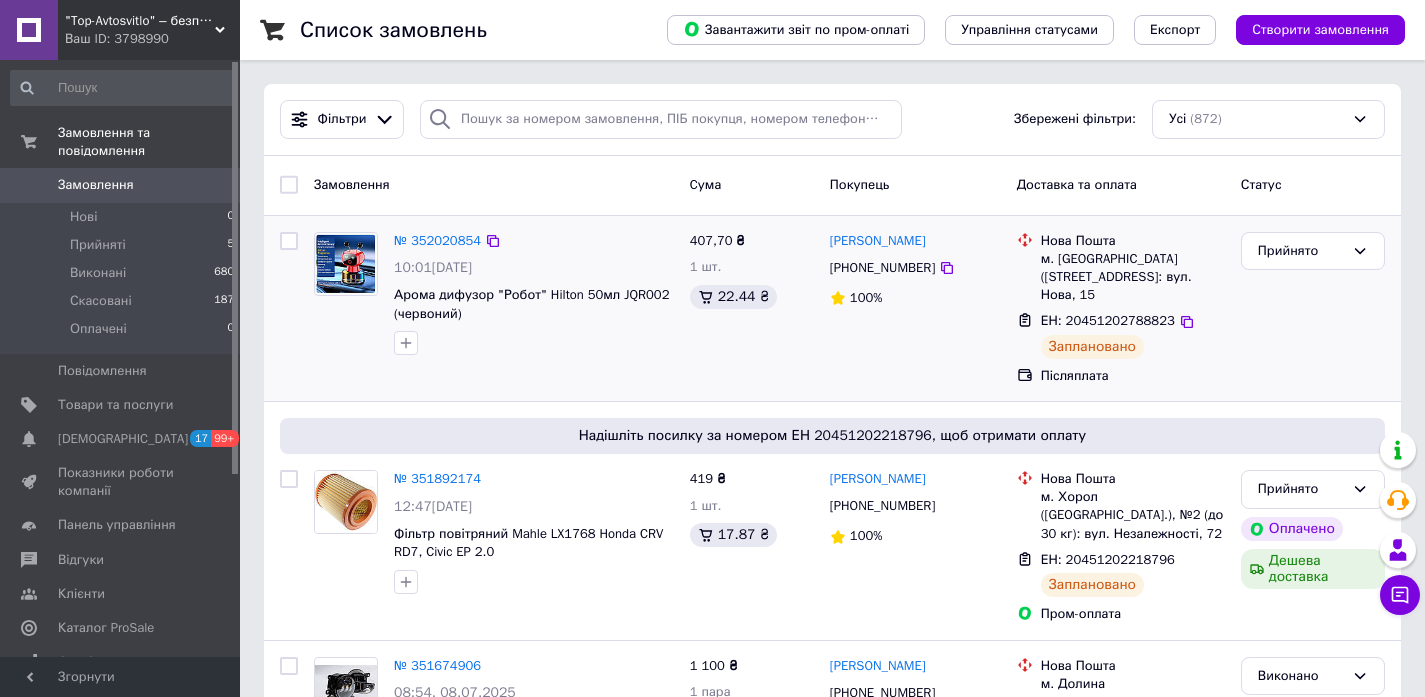 scroll, scrollTop: 0, scrollLeft: 0, axis: both 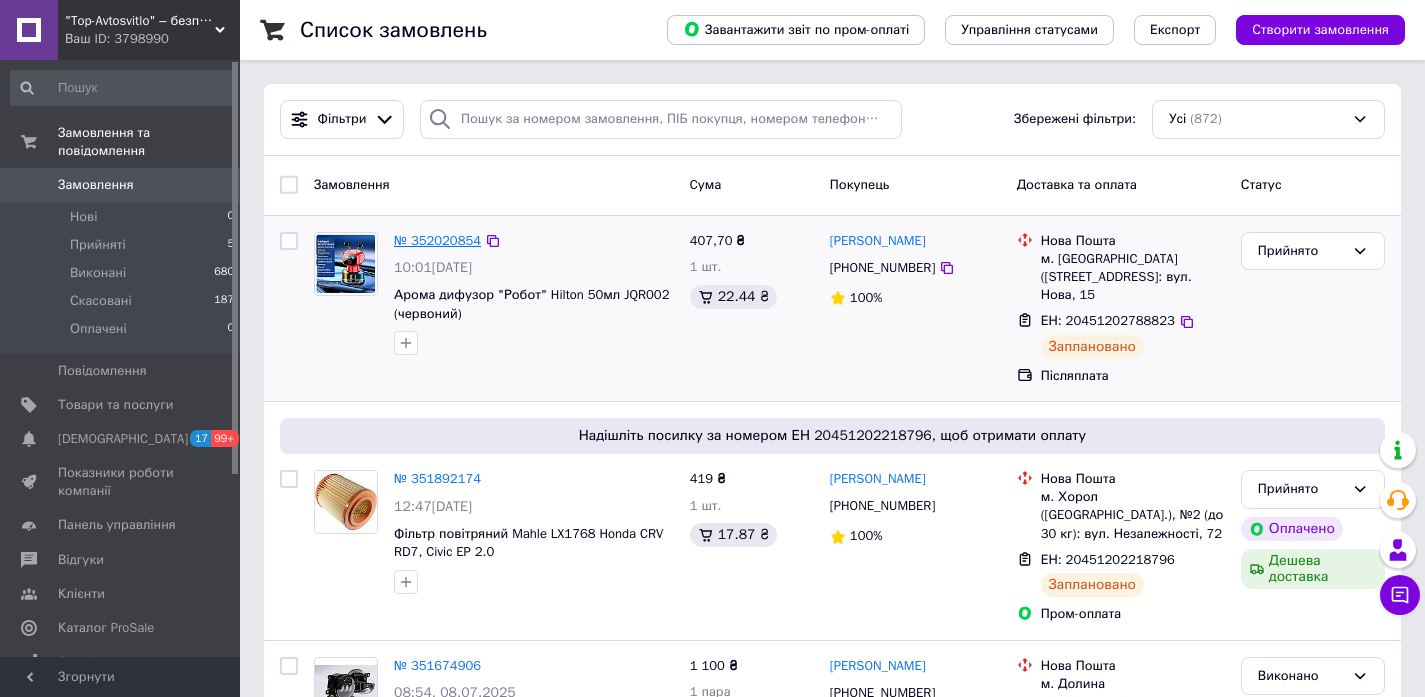 click on "№ 352020854" at bounding box center (437, 240) 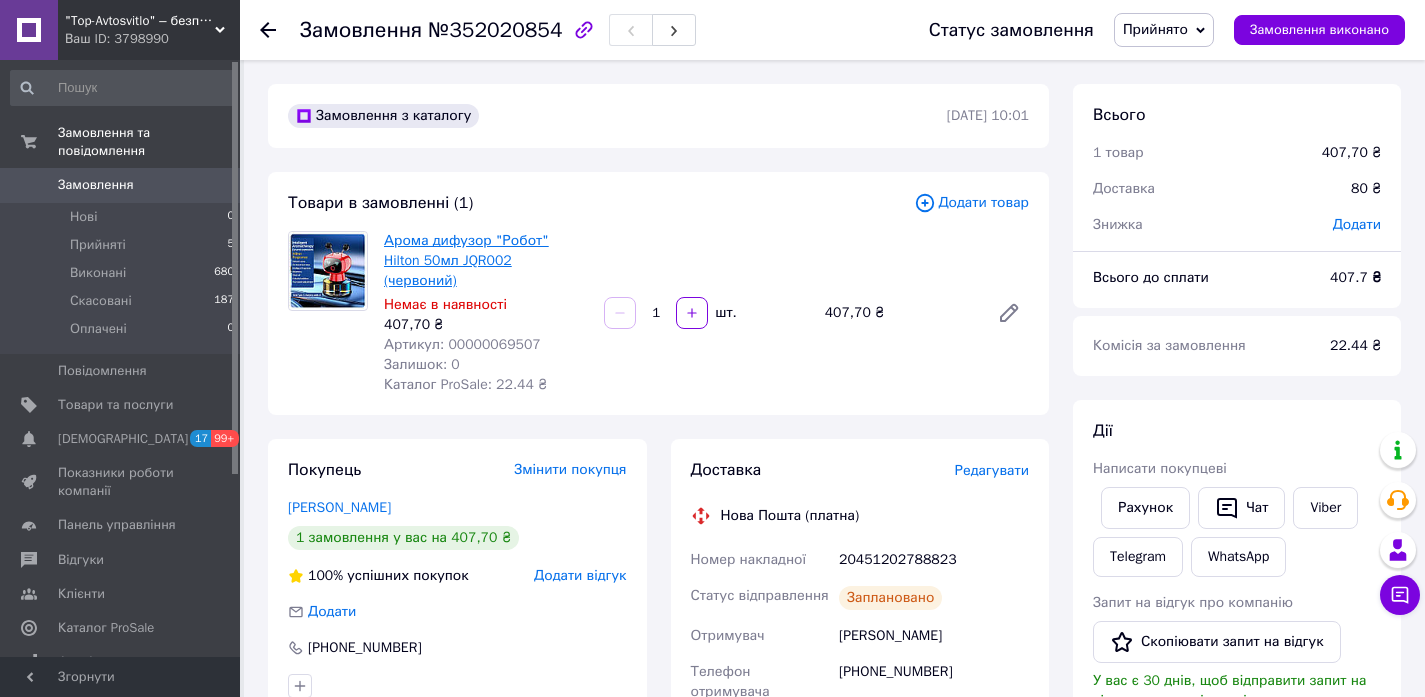 click on "Арома дифузор "Робот" Hilton 50мл JQR002 (червоний)" at bounding box center [466, 260] 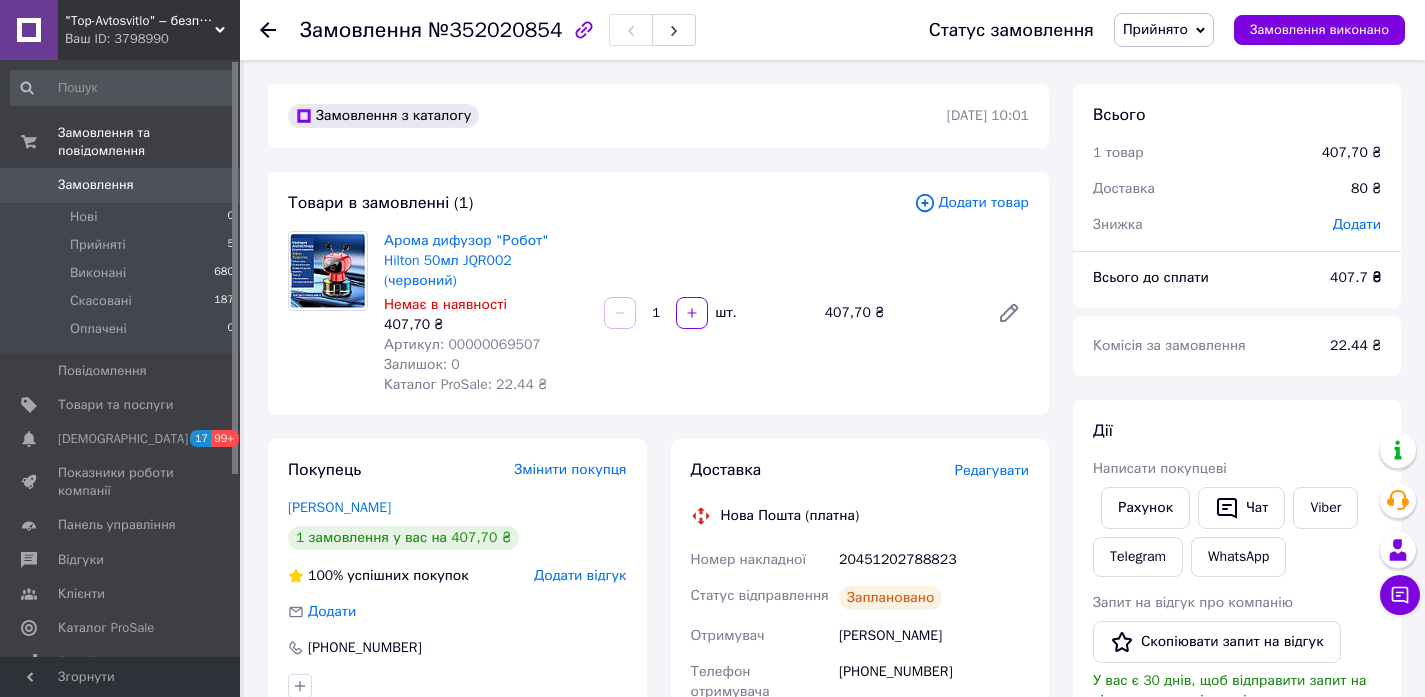 click on "Замовлення" at bounding box center [121, 185] 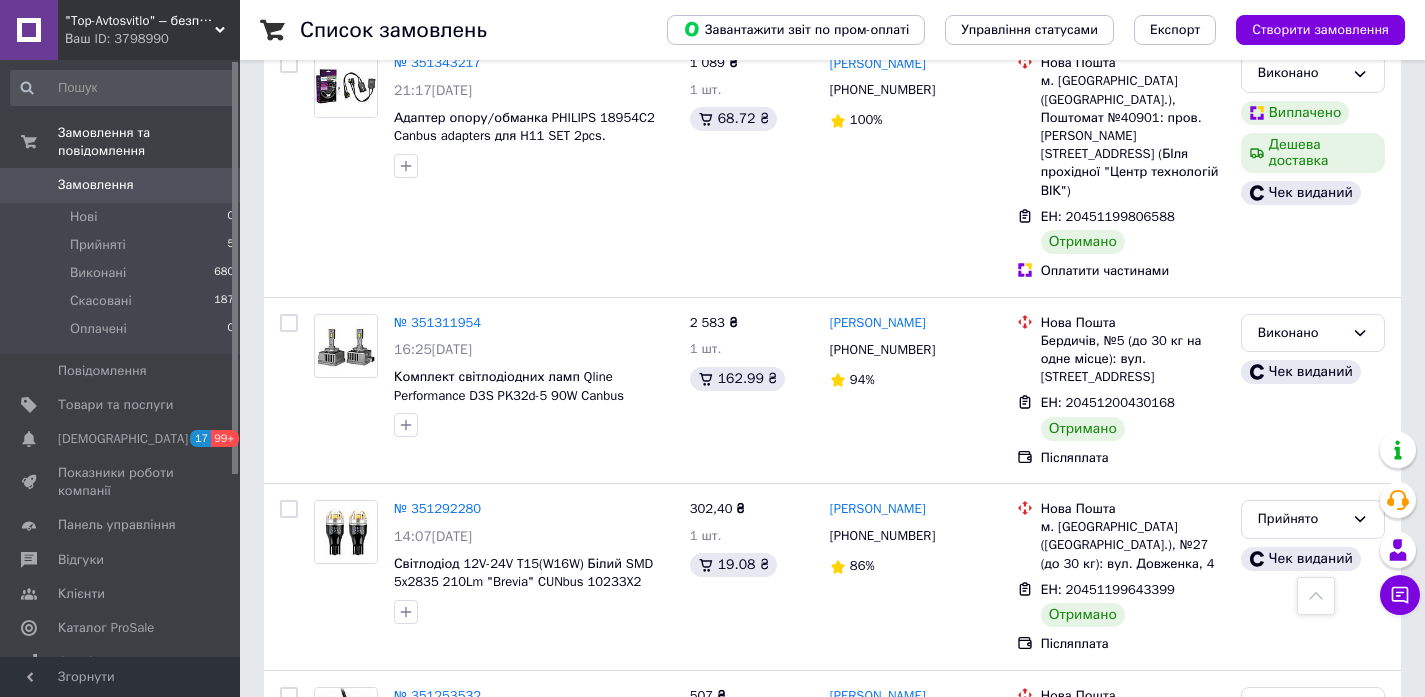 scroll, scrollTop: 1272, scrollLeft: 0, axis: vertical 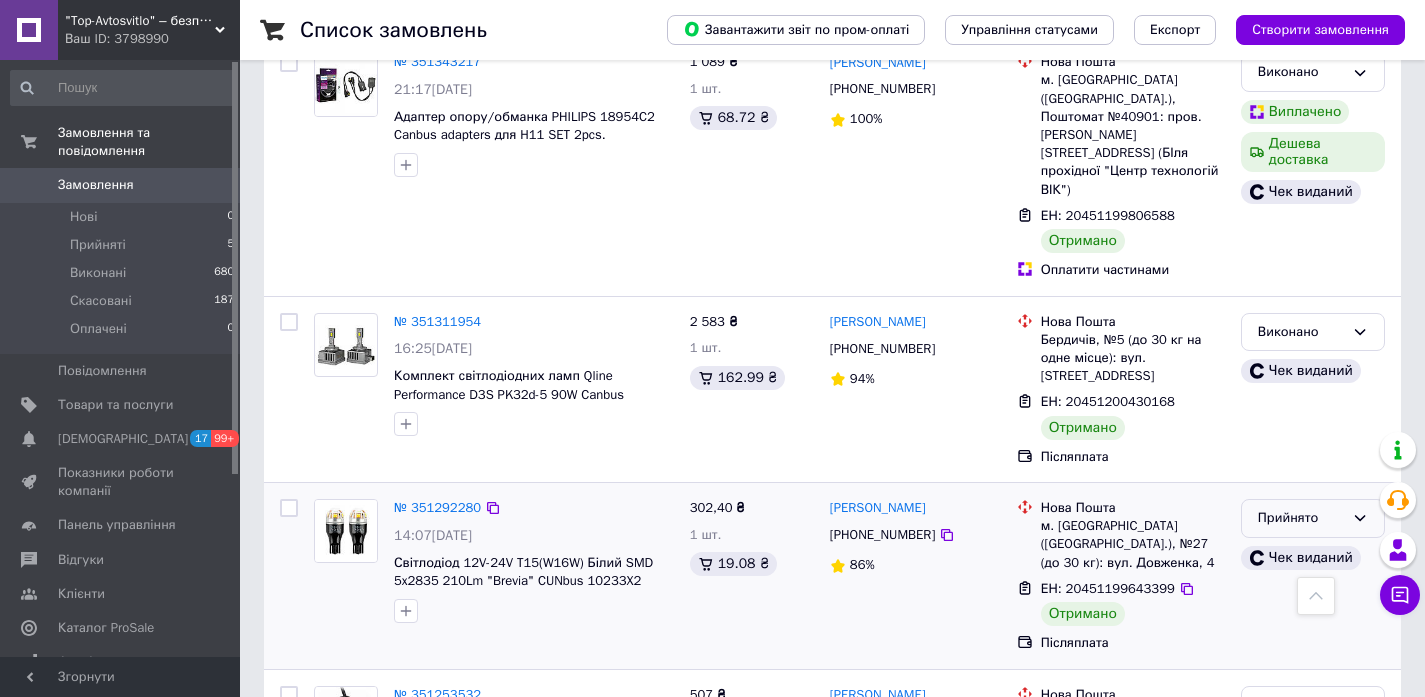 click on "Прийнято" at bounding box center (1301, 518) 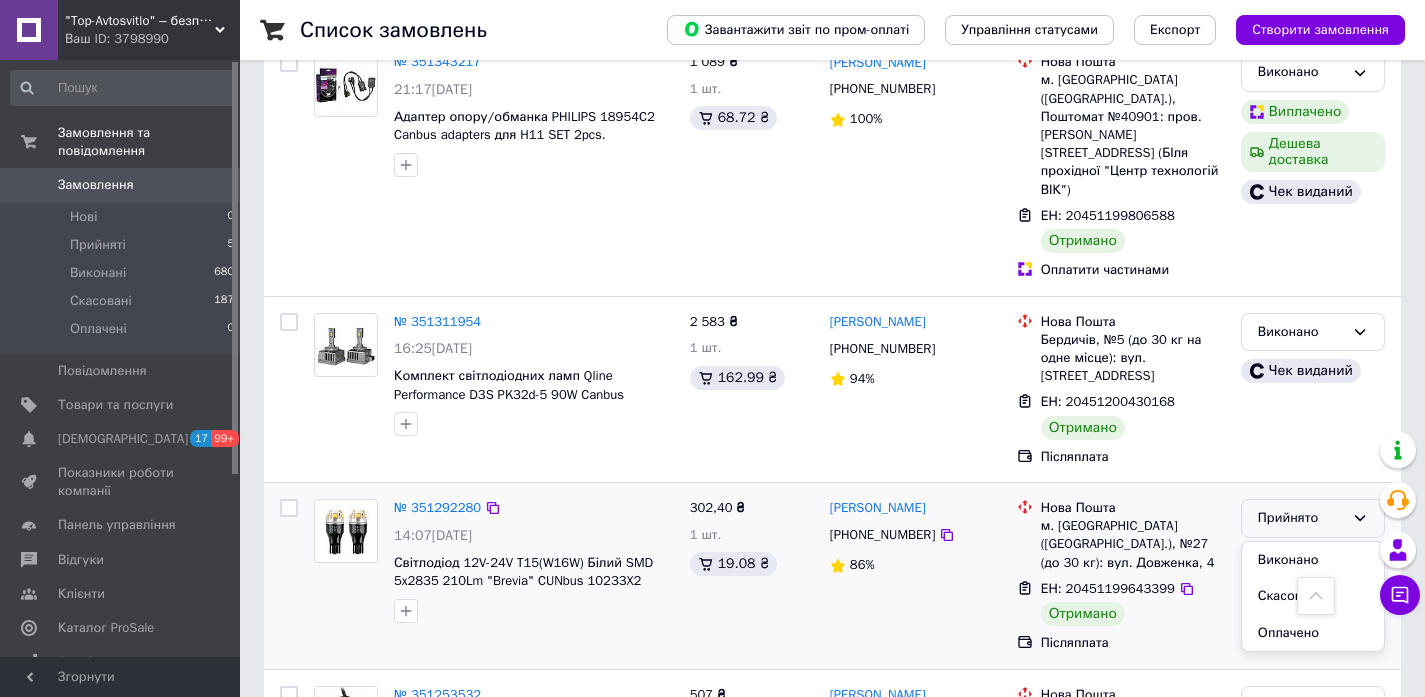 click on "Виконано" at bounding box center (1313, 560) 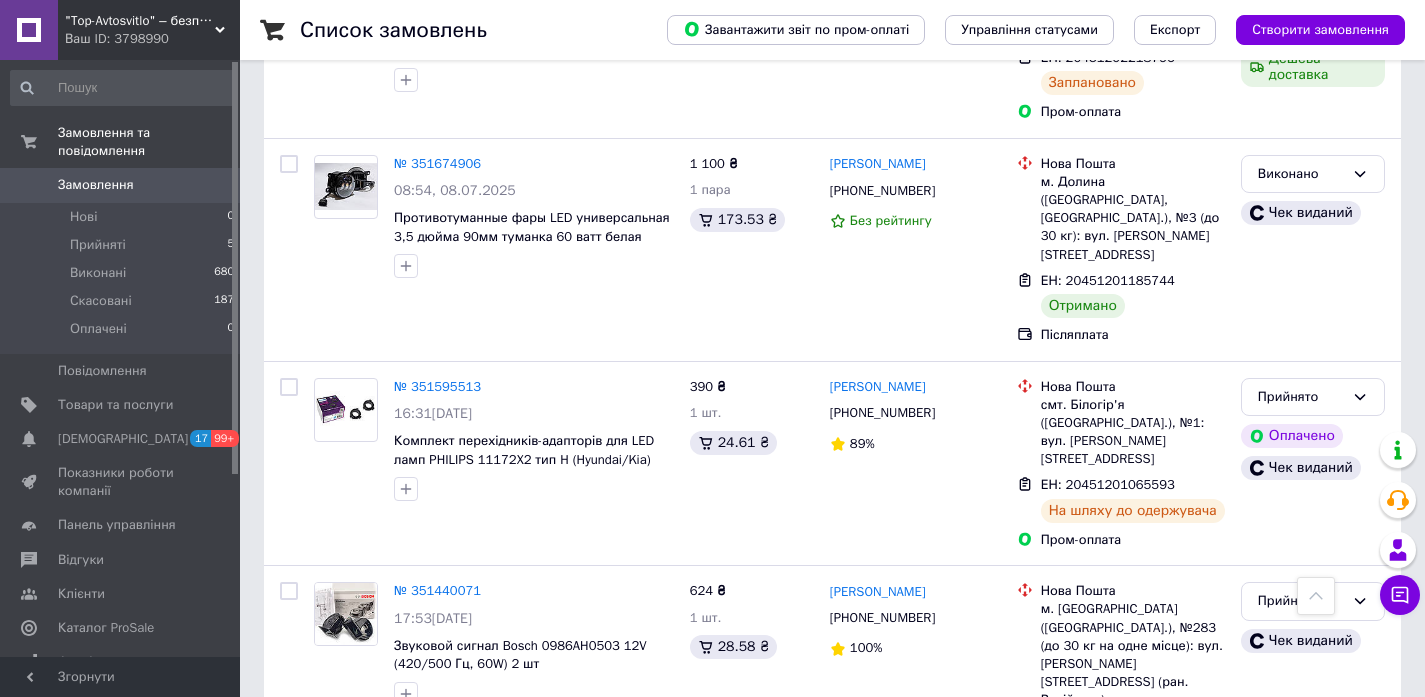 scroll, scrollTop: 0, scrollLeft: 0, axis: both 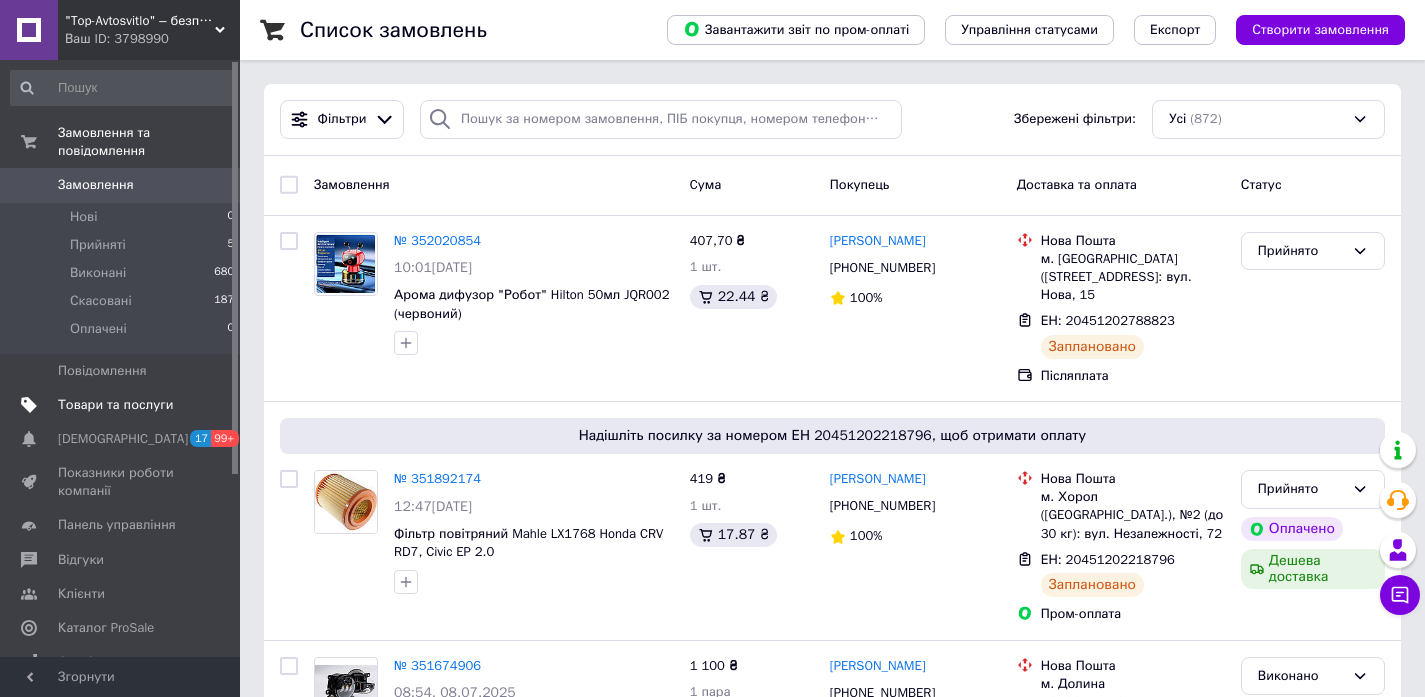 click on "Товари та послуги" at bounding box center [115, 405] 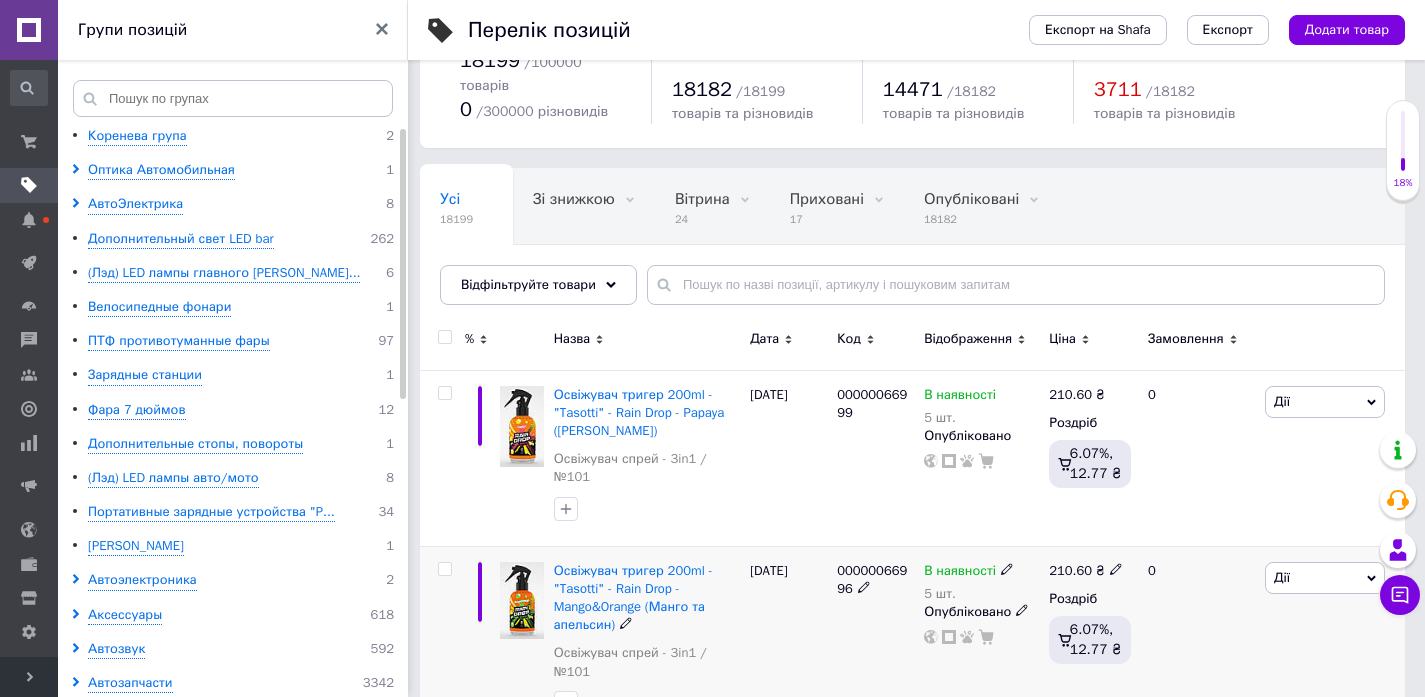 scroll, scrollTop: 0, scrollLeft: 0, axis: both 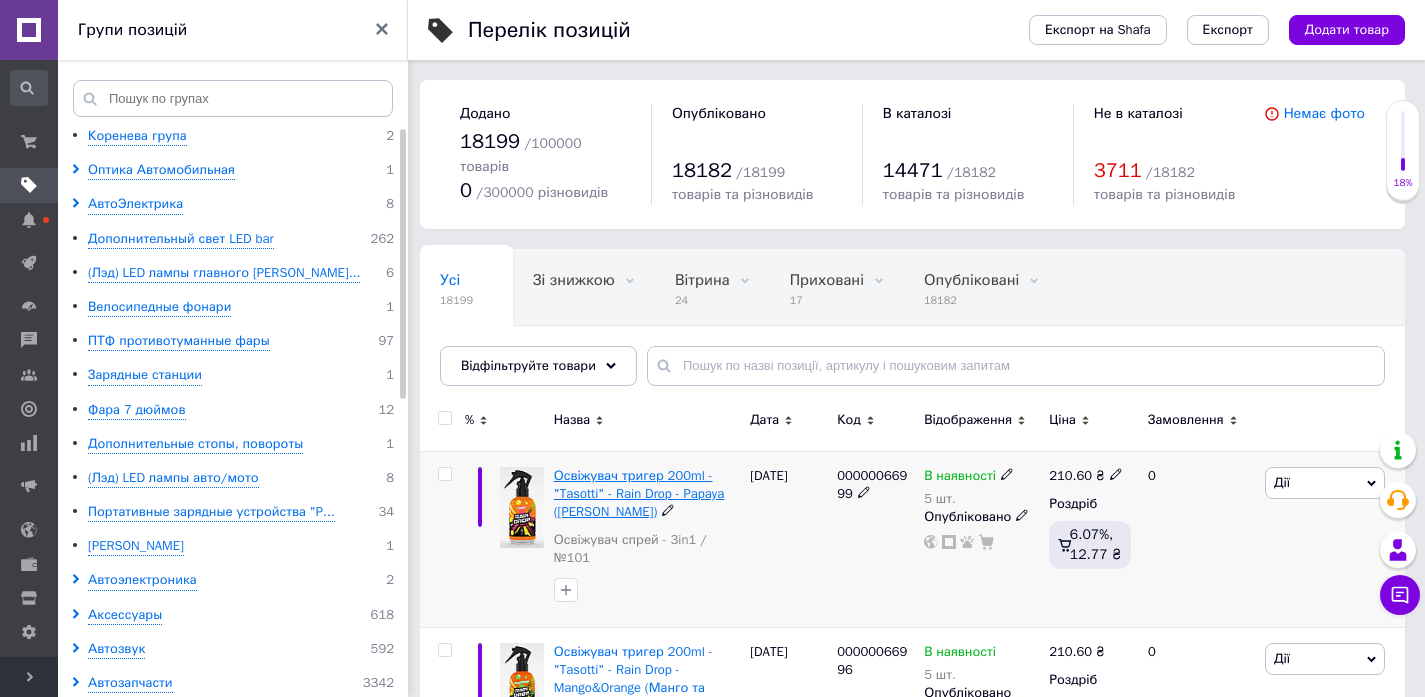 click on "Освіжувач тригер 200ml - "Tasotti" - Rain Drop - Papaya ([PERSON_NAME])" at bounding box center [639, 493] 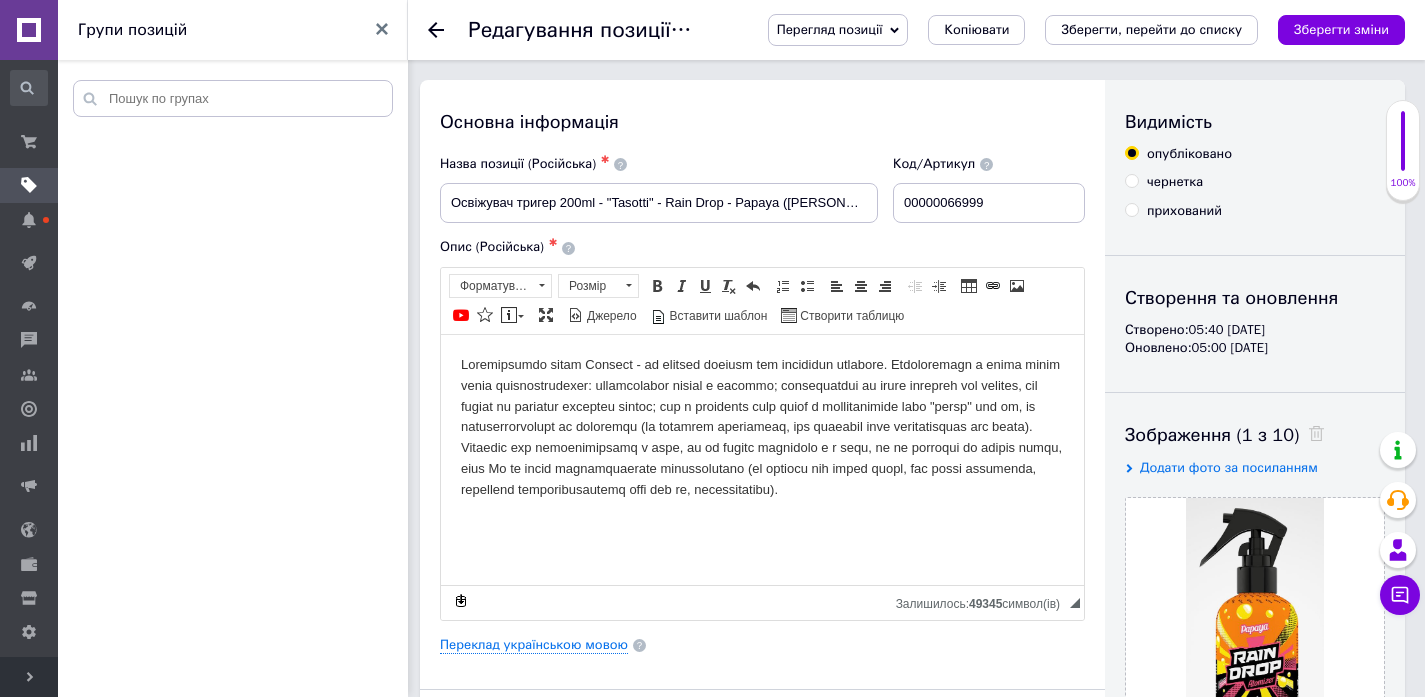 scroll, scrollTop: 0, scrollLeft: 0, axis: both 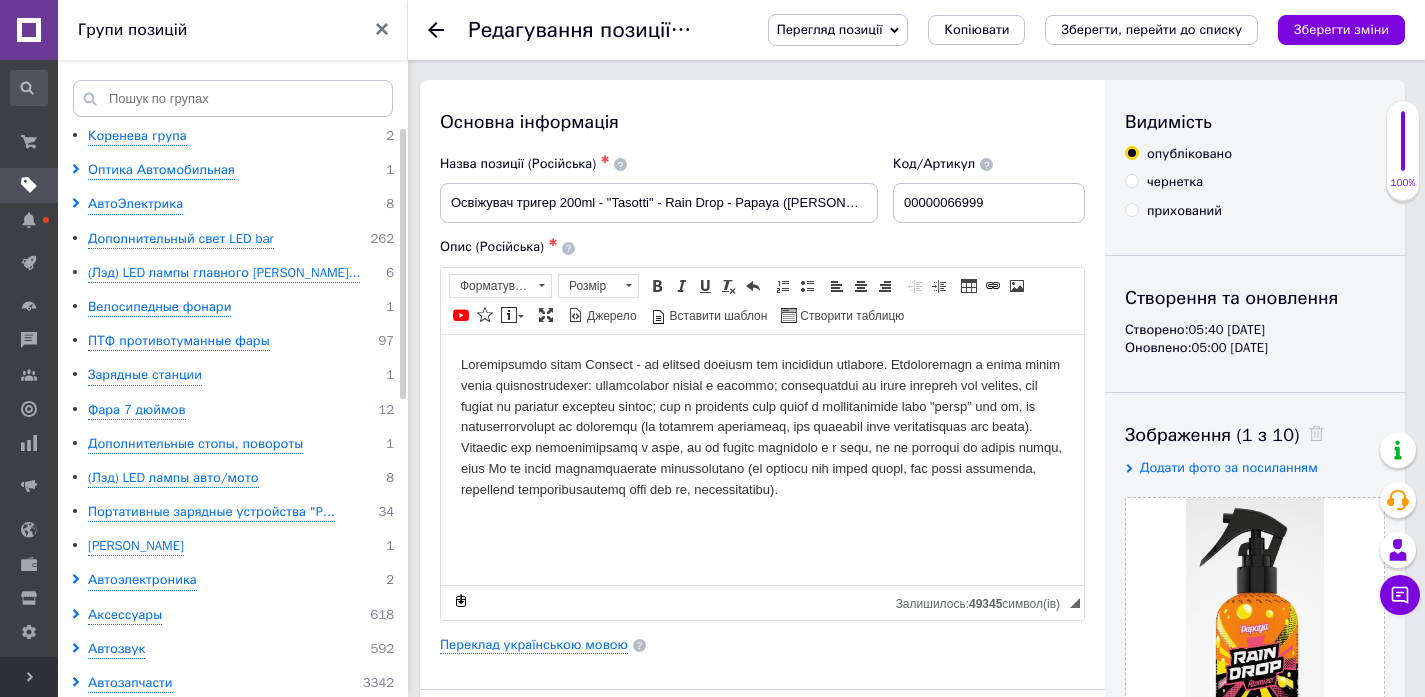 click on "Перегляд позиції" at bounding box center [830, 29] 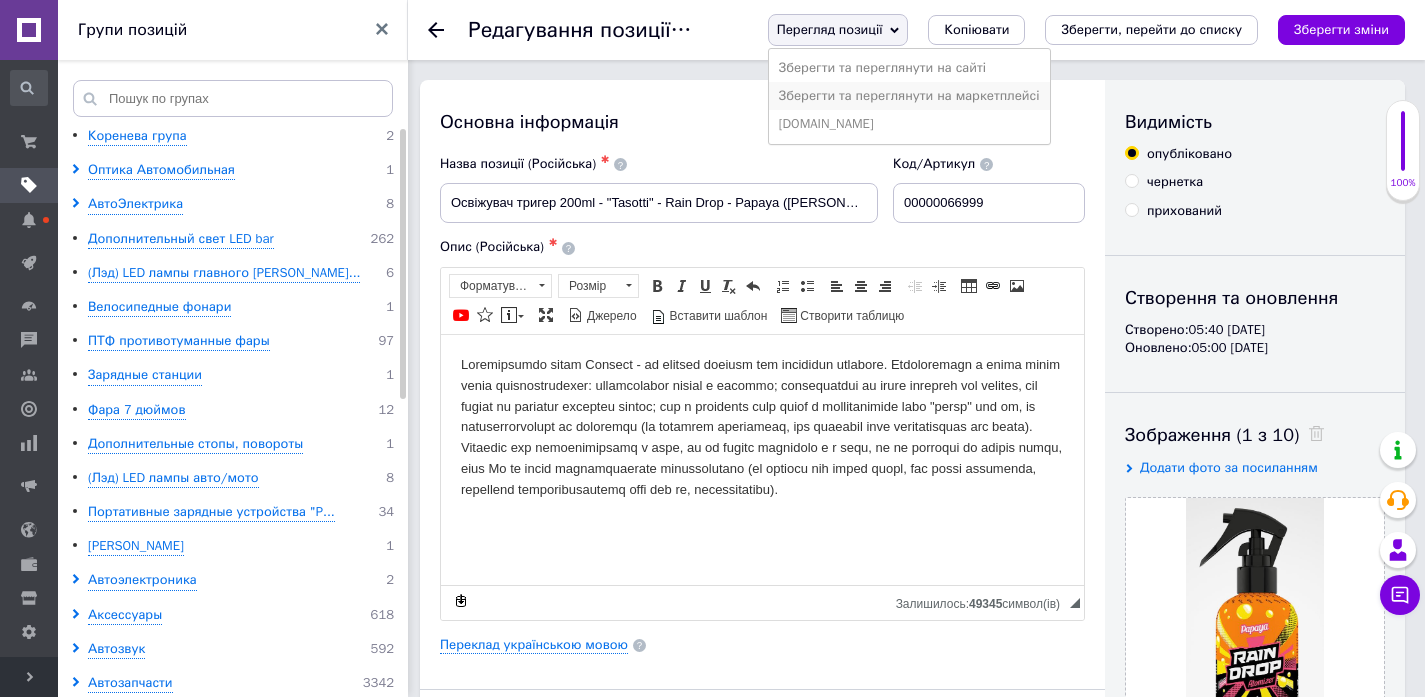 click on "Зберегти та переглянути на маркетплейсі" at bounding box center (909, 96) 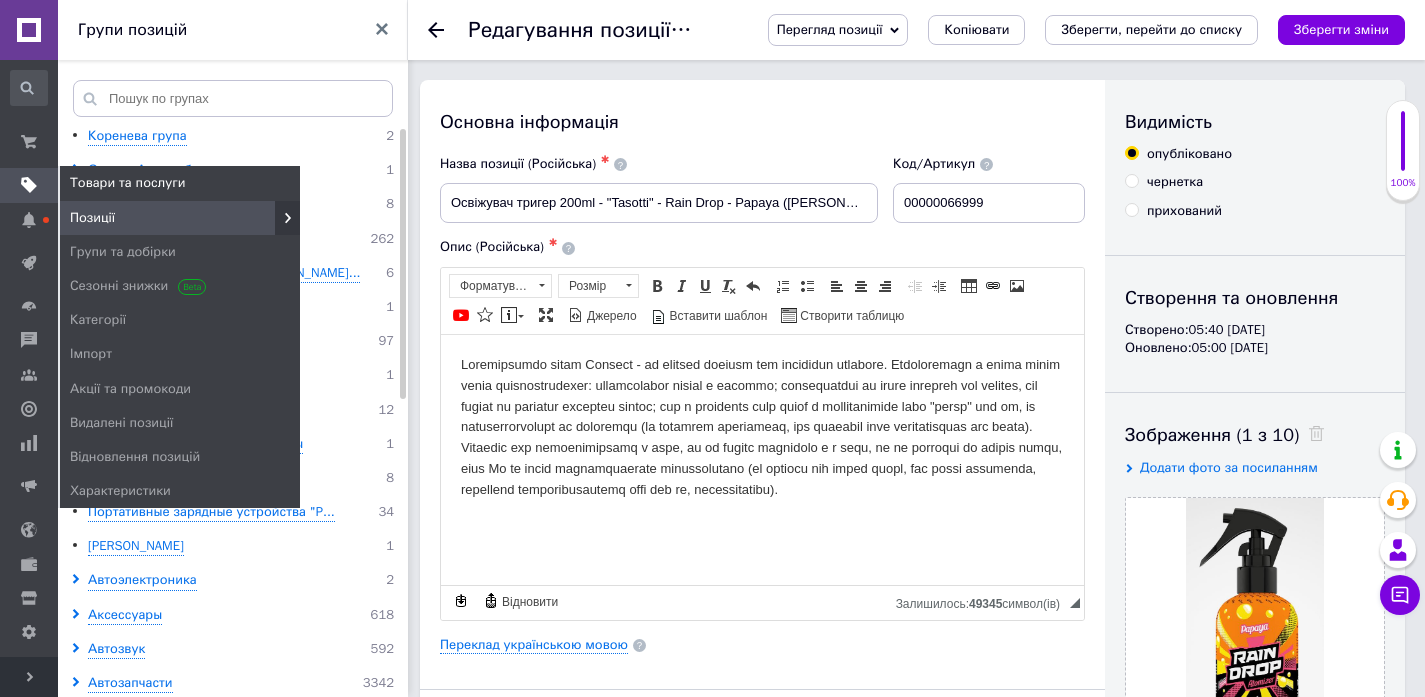 click 